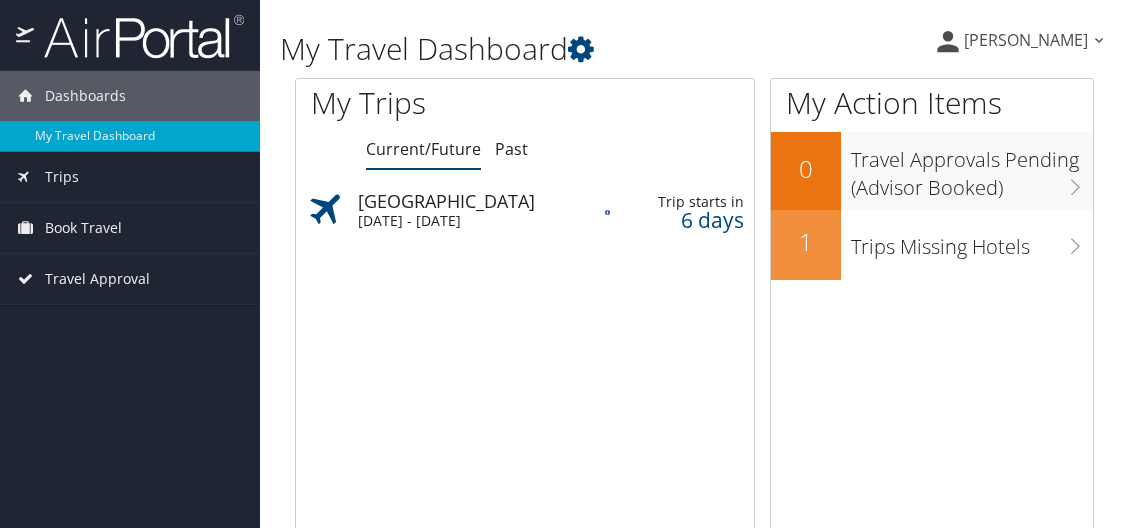 scroll, scrollTop: 0, scrollLeft: 0, axis: both 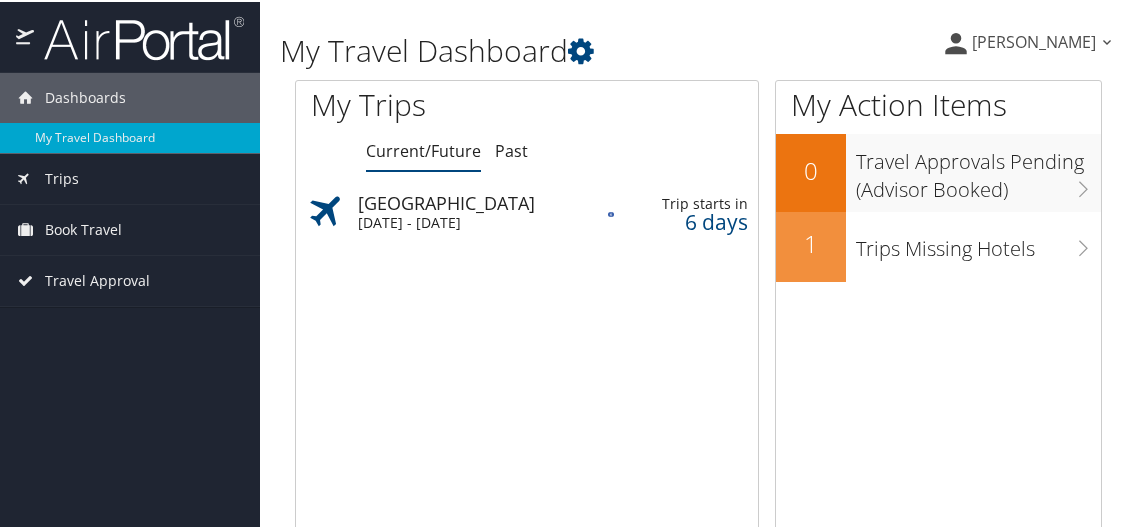 click on "[GEOGRAPHIC_DATA]" at bounding box center (486, 201) 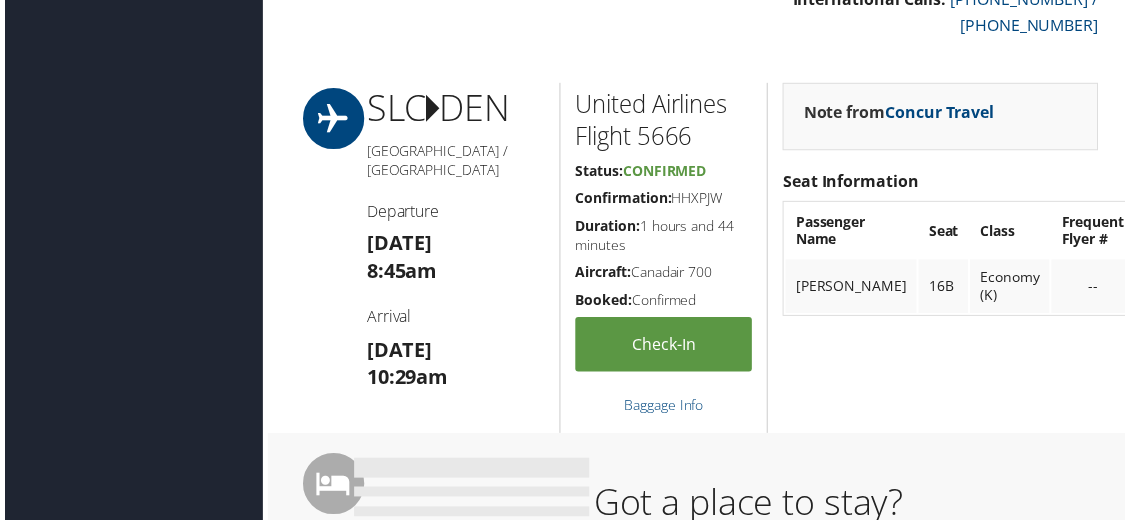 scroll, scrollTop: 803, scrollLeft: 0, axis: vertical 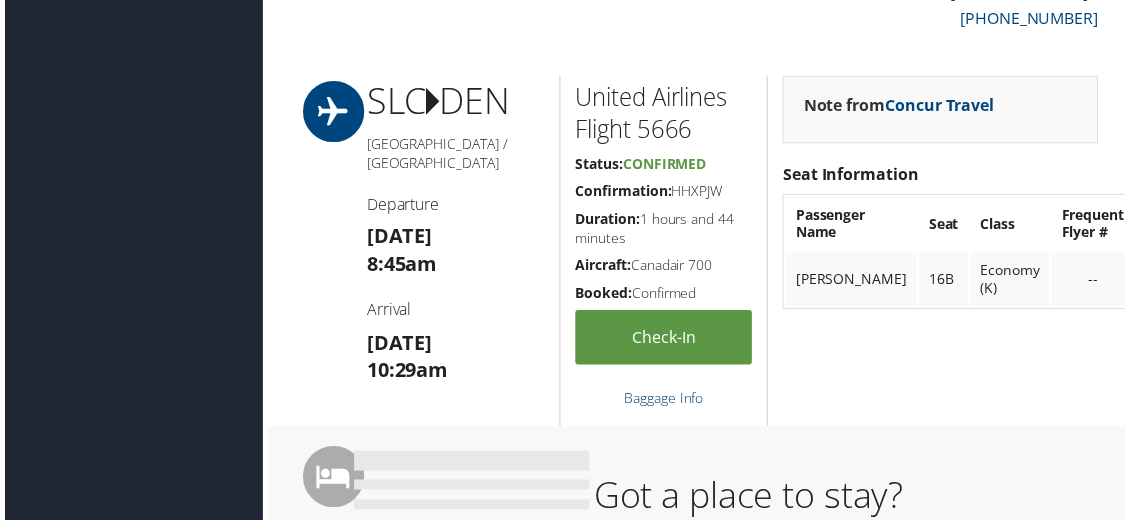 click on "Baggage Info" at bounding box center [664, 400] 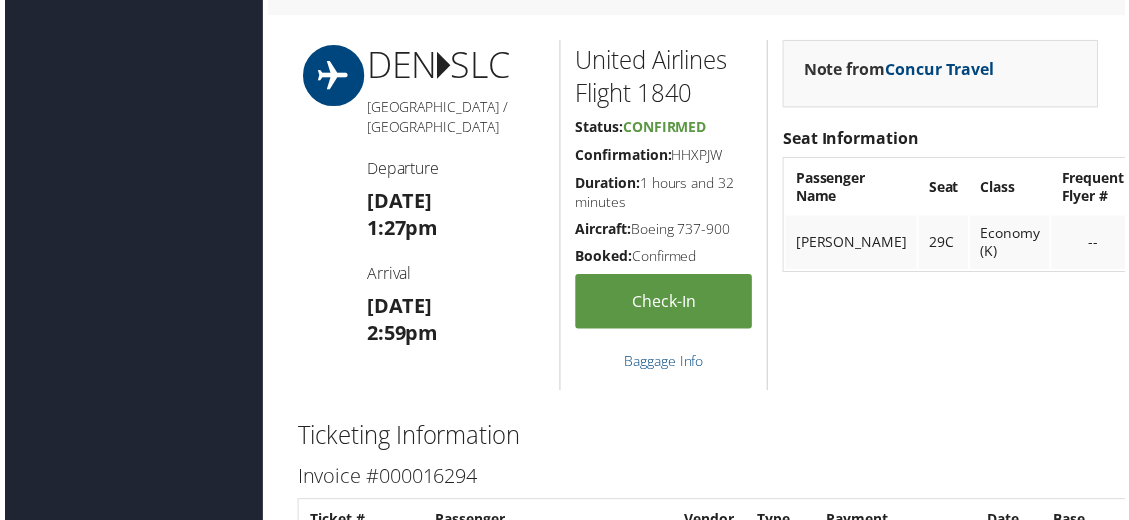 scroll, scrollTop: 1553, scrollLeft: 0, axis: vertical 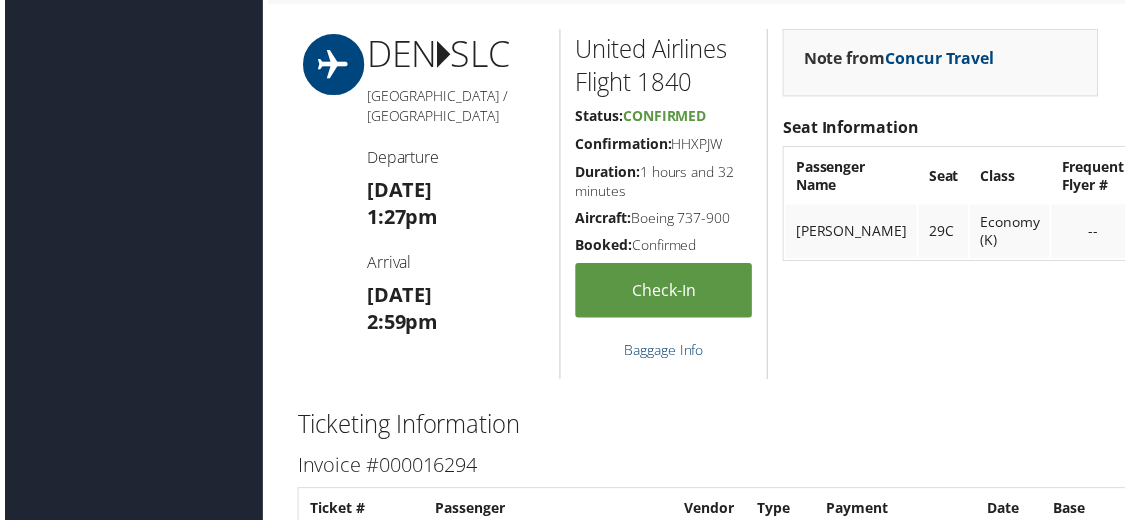 click on "Baggage Info" at bounding box center (664, 352) 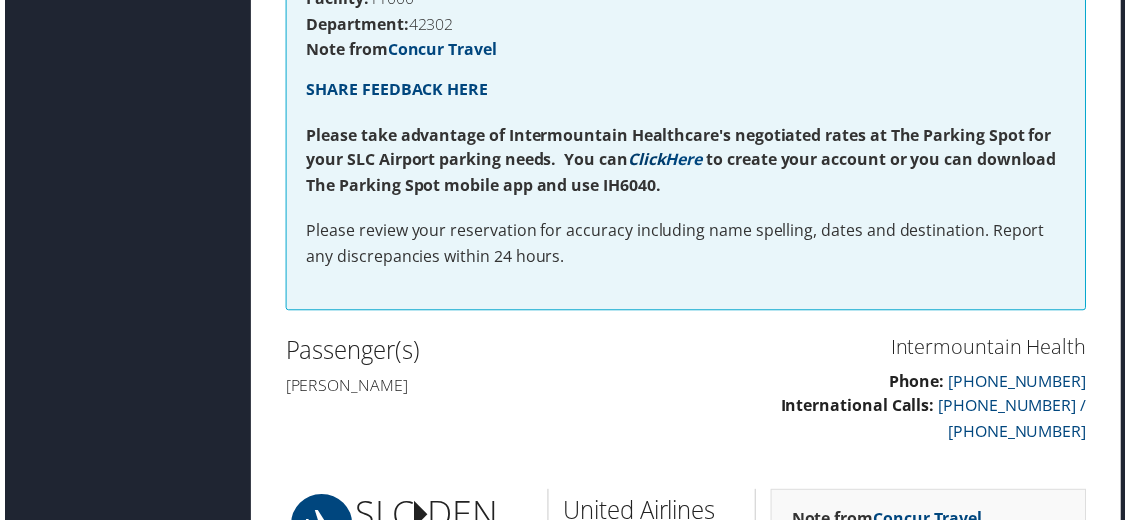 scroll, scrollTop: 386, scrollLeft: 0, axis: vertical 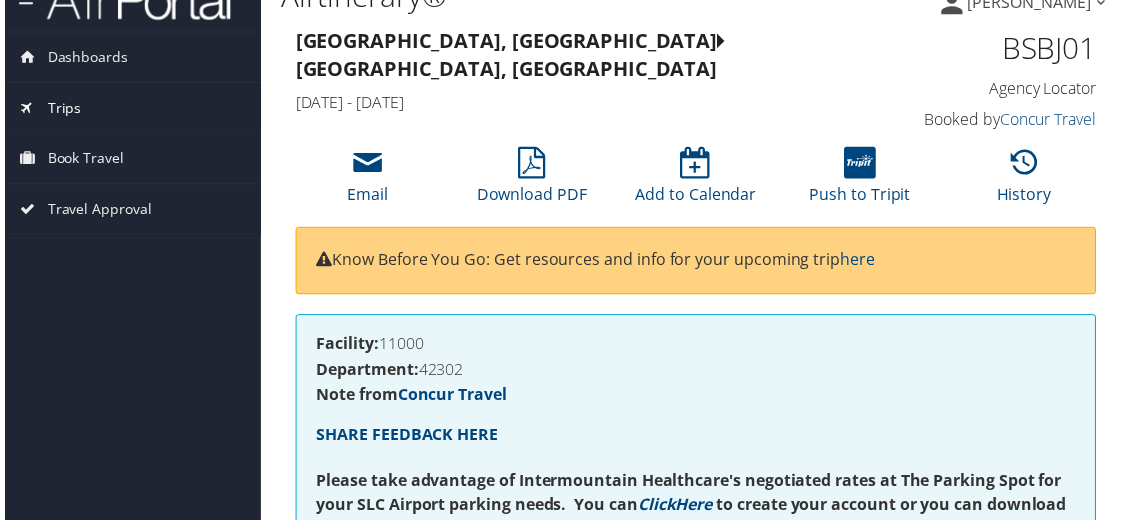 click on "Trips" at bounding box center (128, 109) 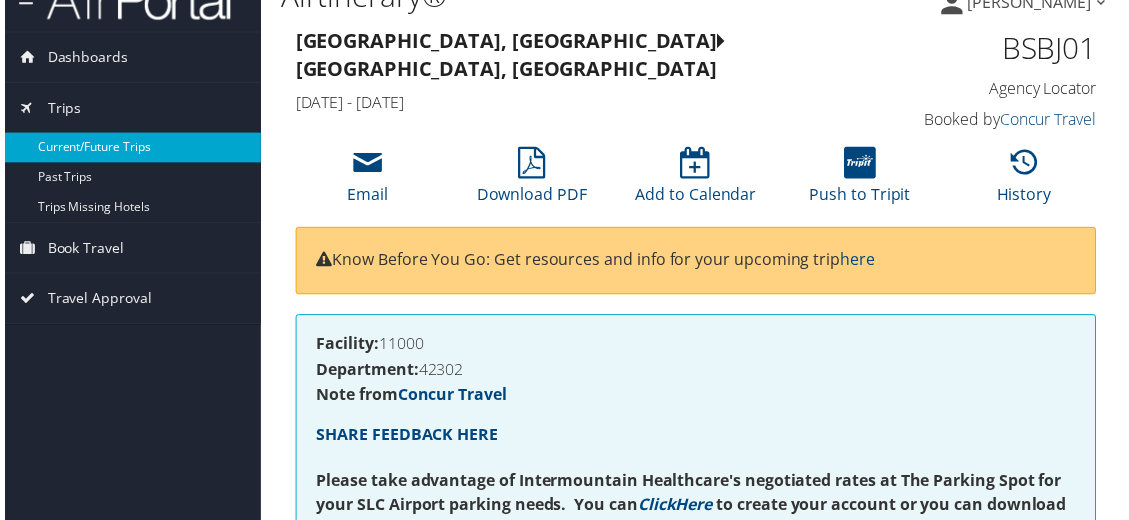click on "Current/Future Trips" at bounding box center [128, 149] 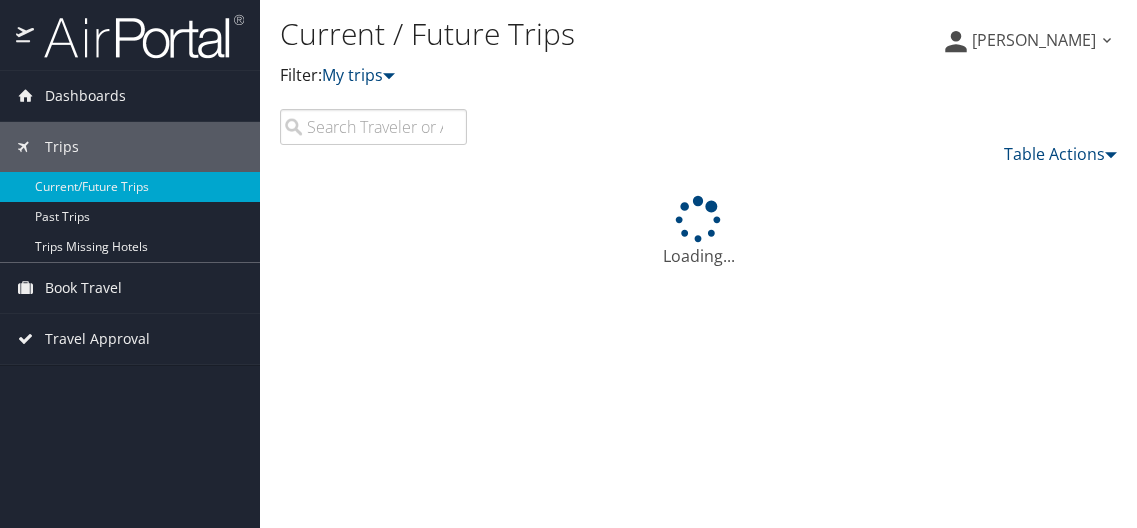 scroll, scrollTop: 0, scrollLeft: 0, axis: both 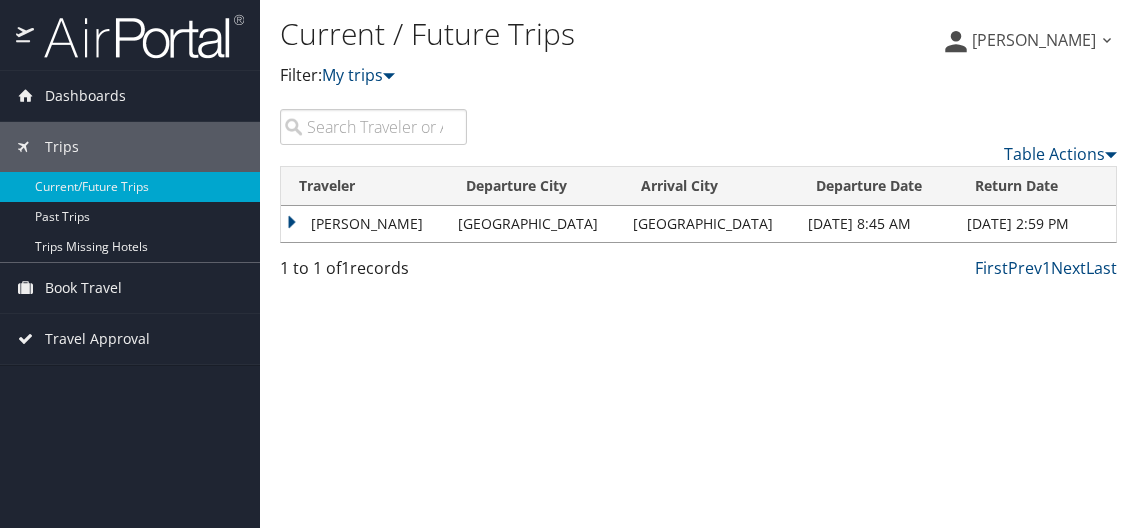 click on "[PERSON_NAME]" at bounding box center (364, 224) 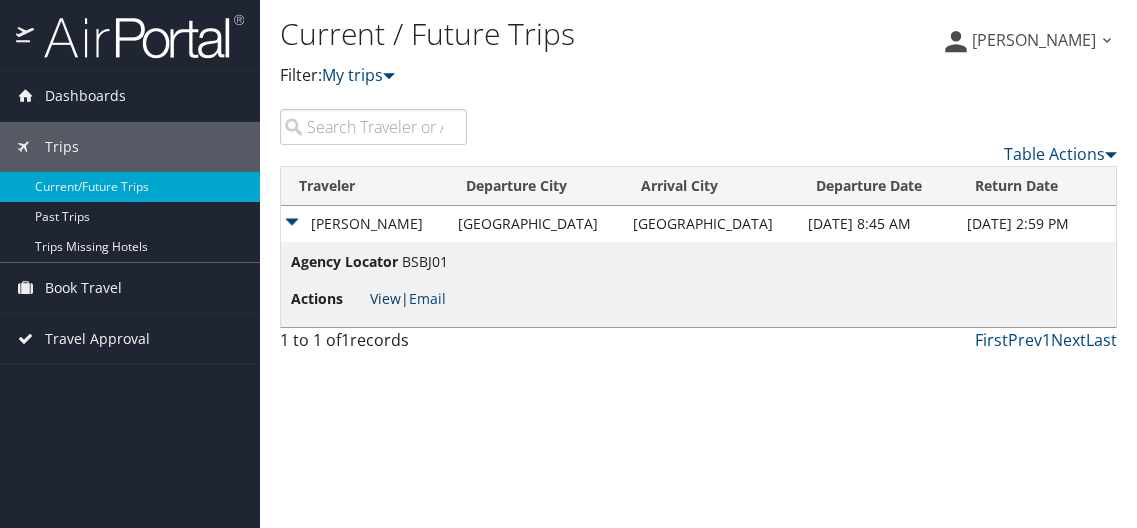 click on "View" at bounding box center [385, 298] 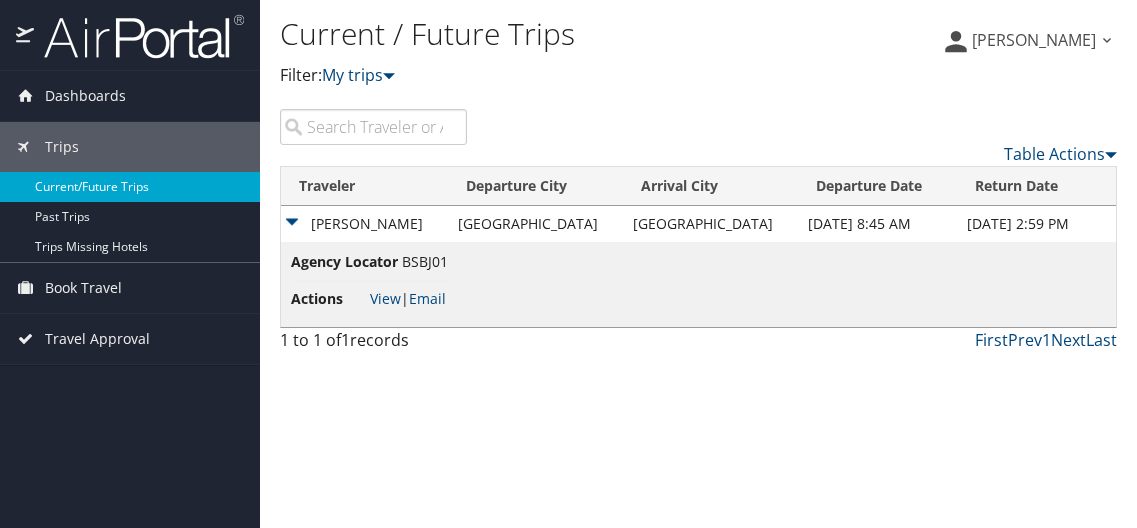 click on "Current/Future Trips" at bounding box center [130, 187] 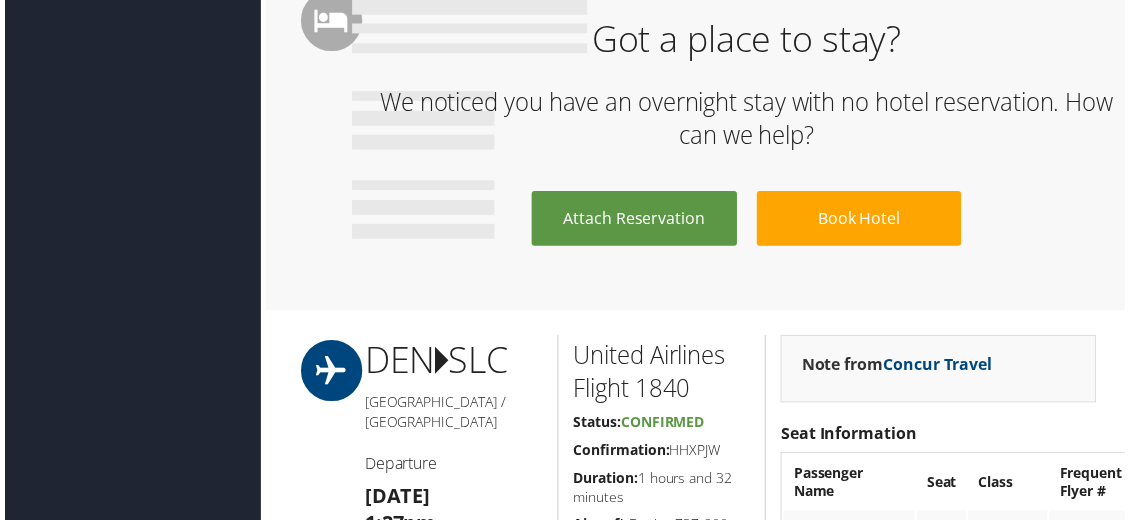 scroll, scrollTop: 1238, scrollLeft: 2, axis: both 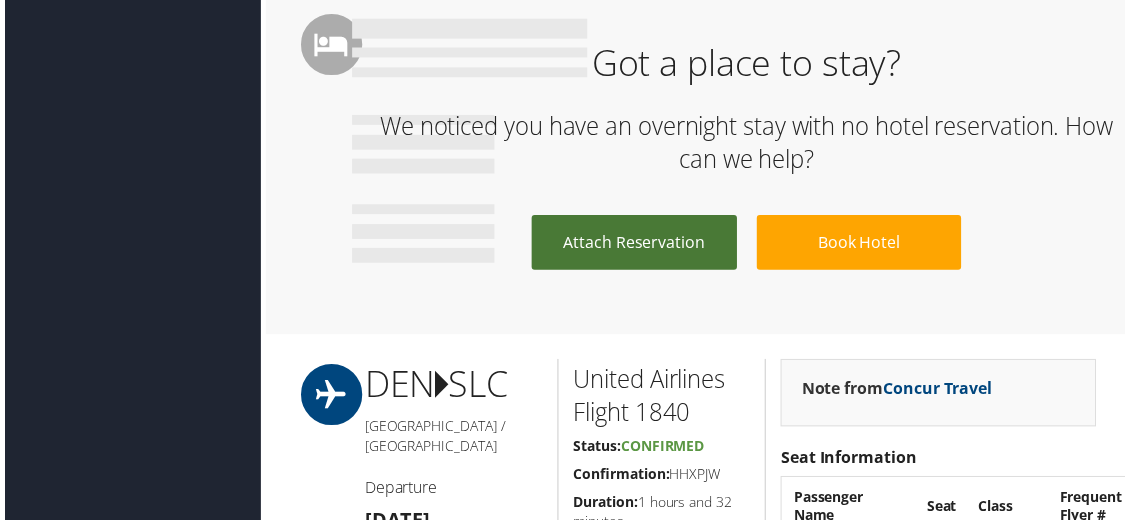 click on "Attach Reservation" at bounding box center (634, 244) 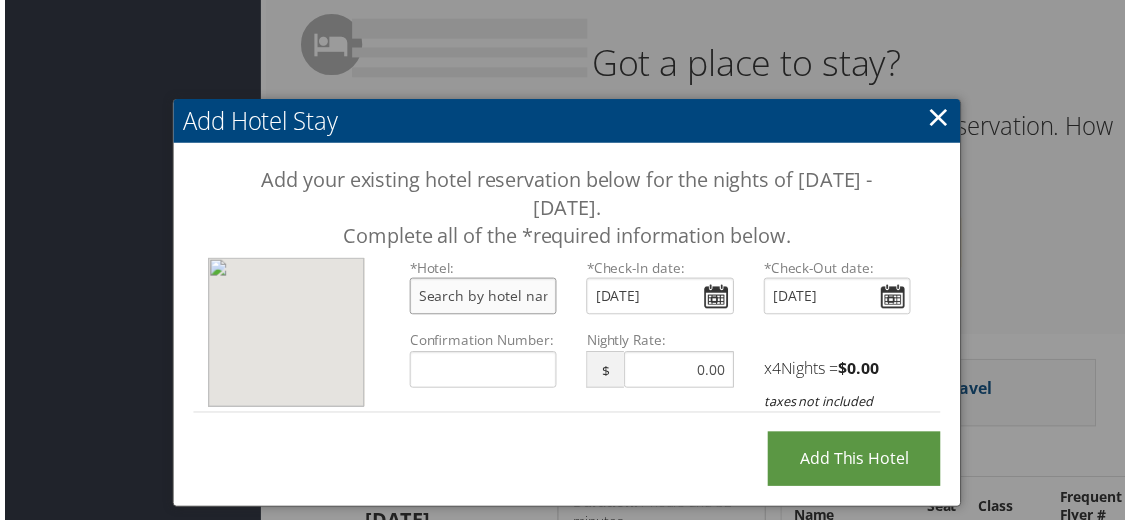 click at bounding box center [482, 298] 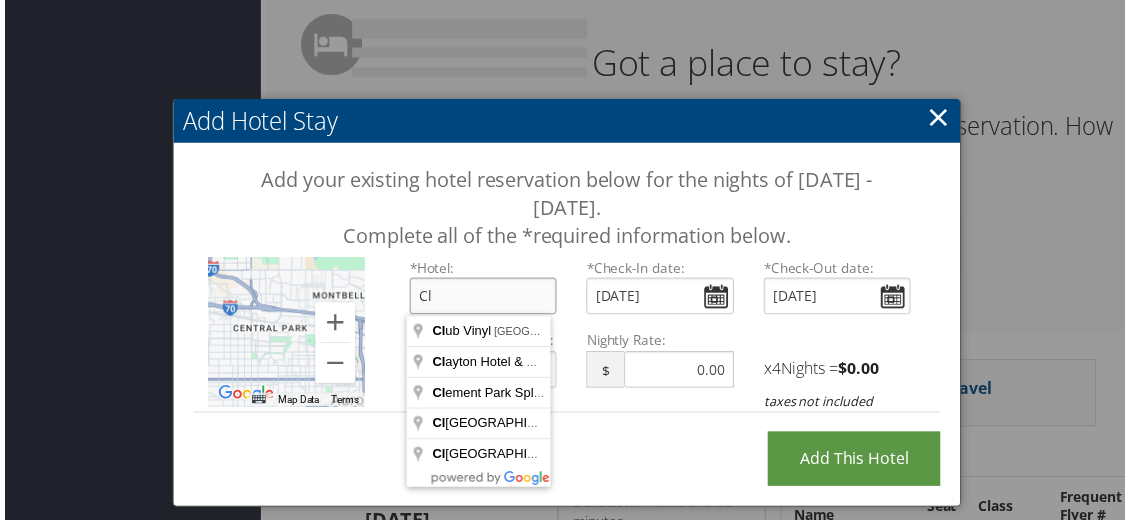 drag, startPoint x: 447, startPoint y: 299, endPoint x: 395, endPoint y: 299, distance: 52 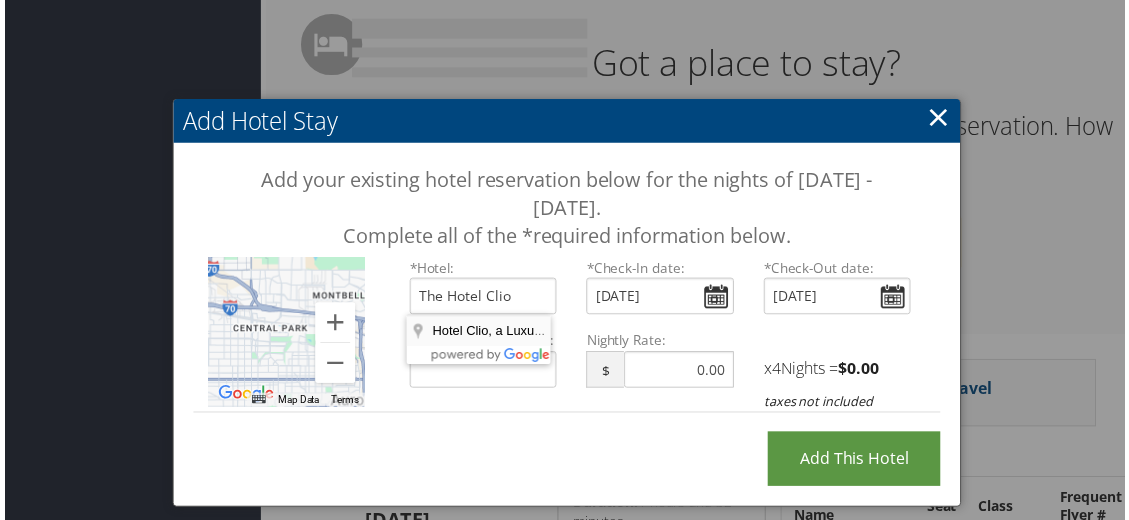 type on "Hotel Clio, a Luxury Collection Hotel, Denver Cherry Creek, Clayton Lane, Denver, CO, USA" 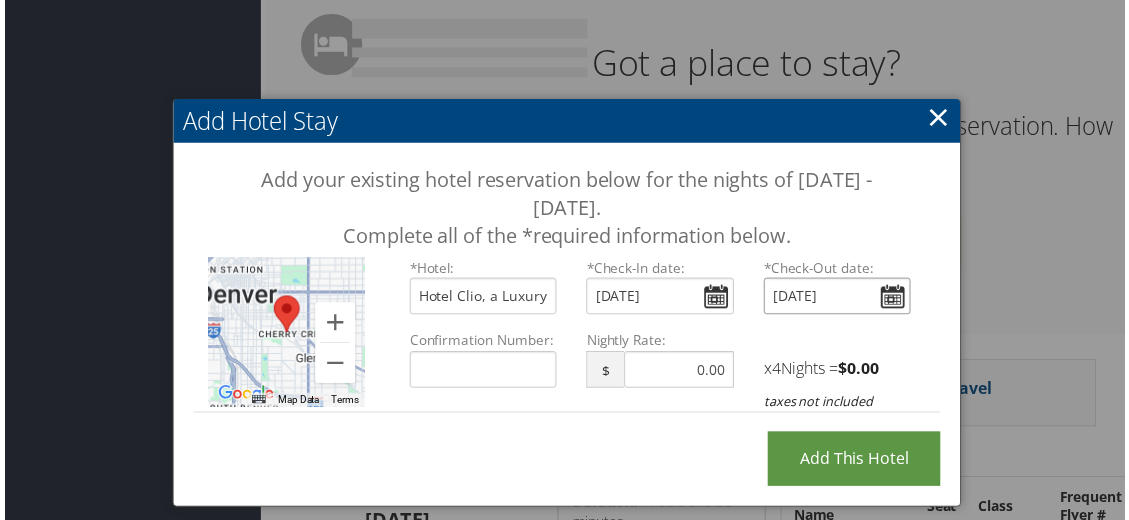 click on "Sun Jul 20, 2025" at bounding box center [839, 298] 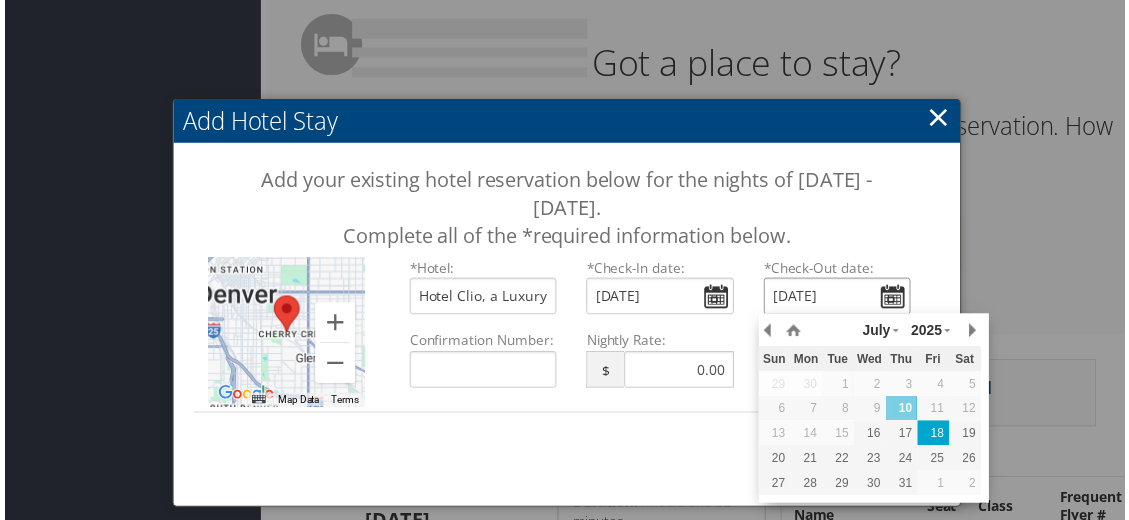 click on "18" at bounding box center [936, 437] 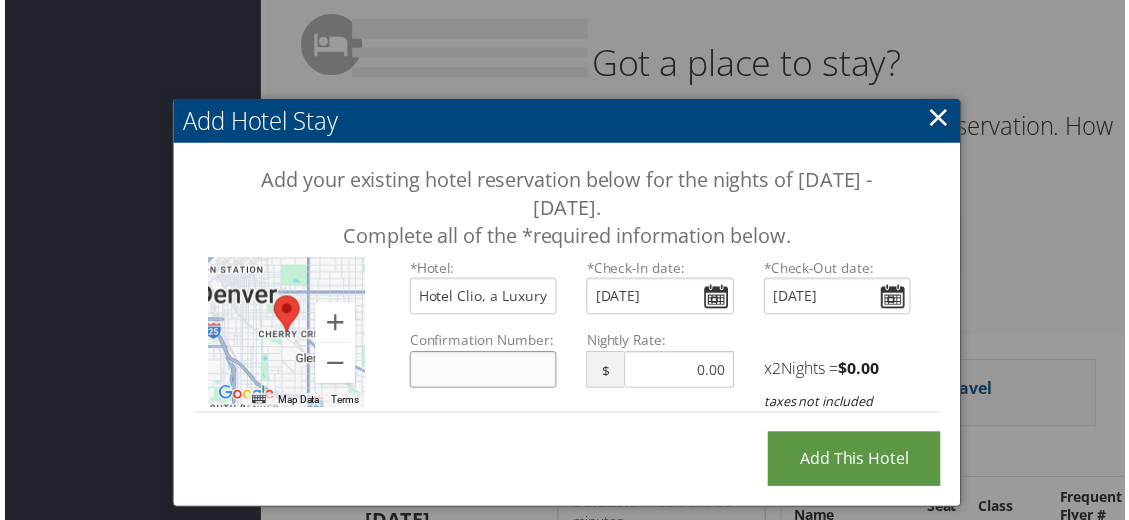 click on "Confirmation Number:" at bounding box center (482, 372) 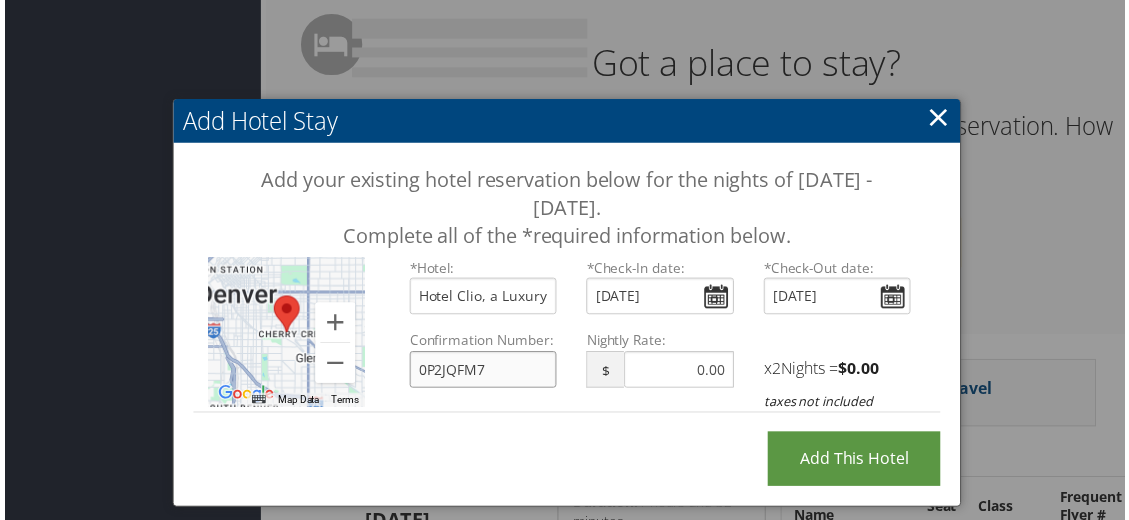 type on "0P2JQFM7" 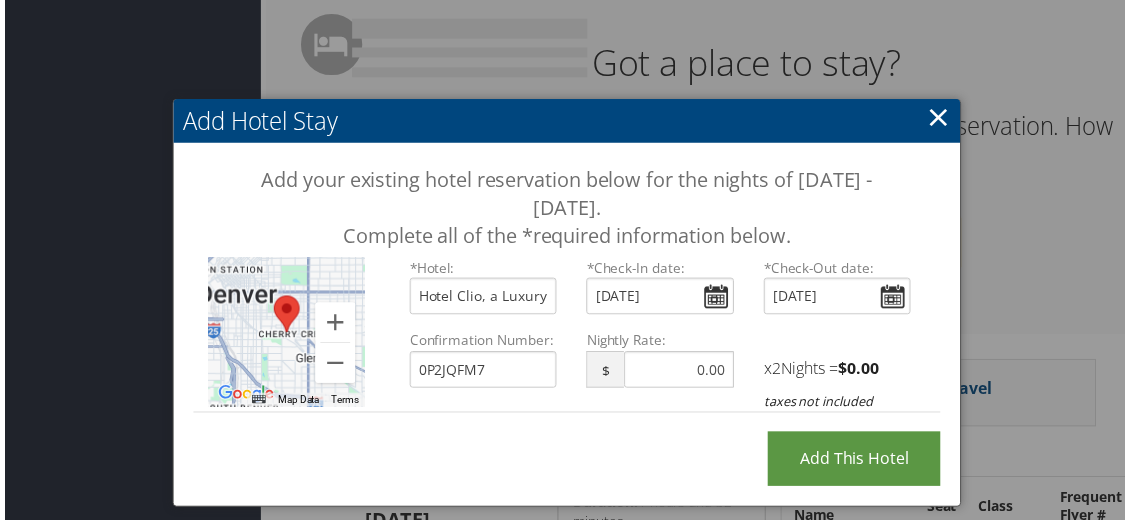 click on "Cost must be numeric." at bounding box center (679, 380) 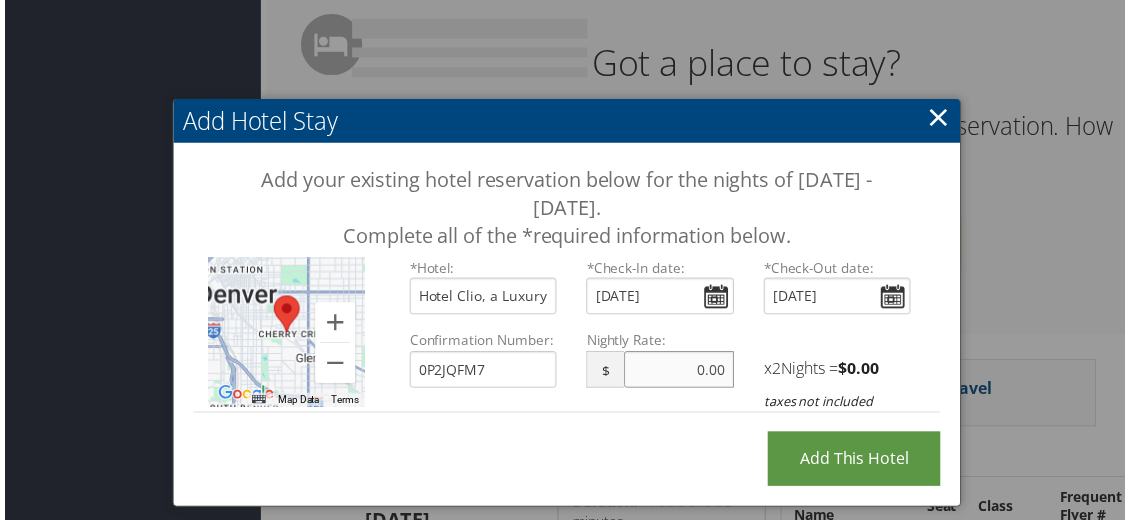 click at bounding box center [679, 372] 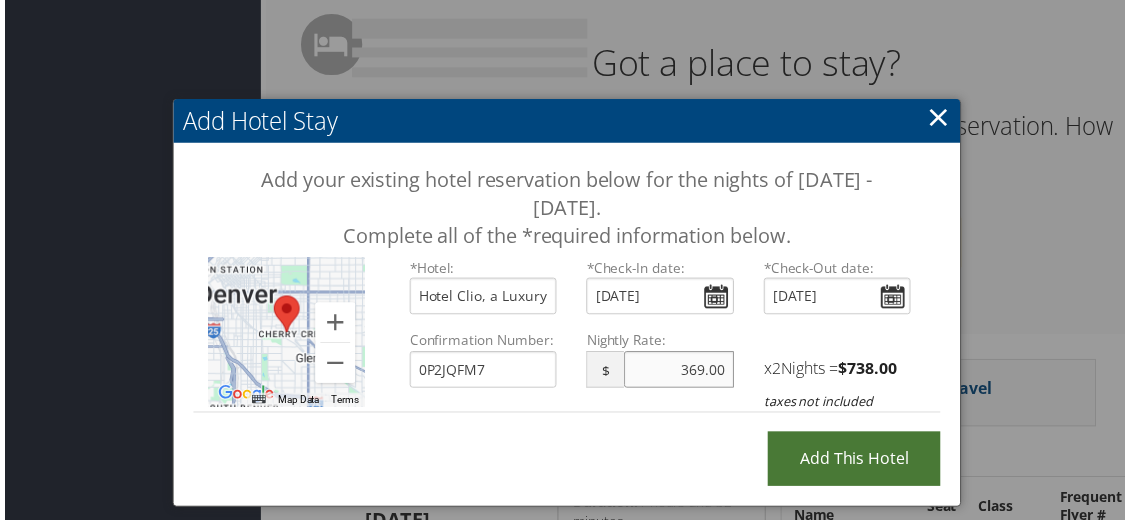 type on "369.00" 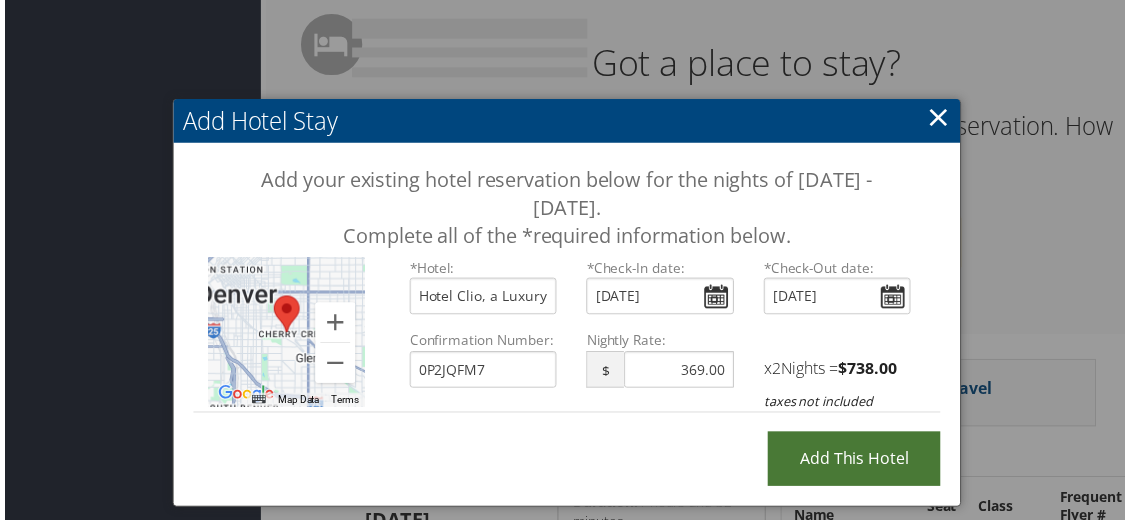 click on "Add this Hotel" at bounding box center [856, 462] 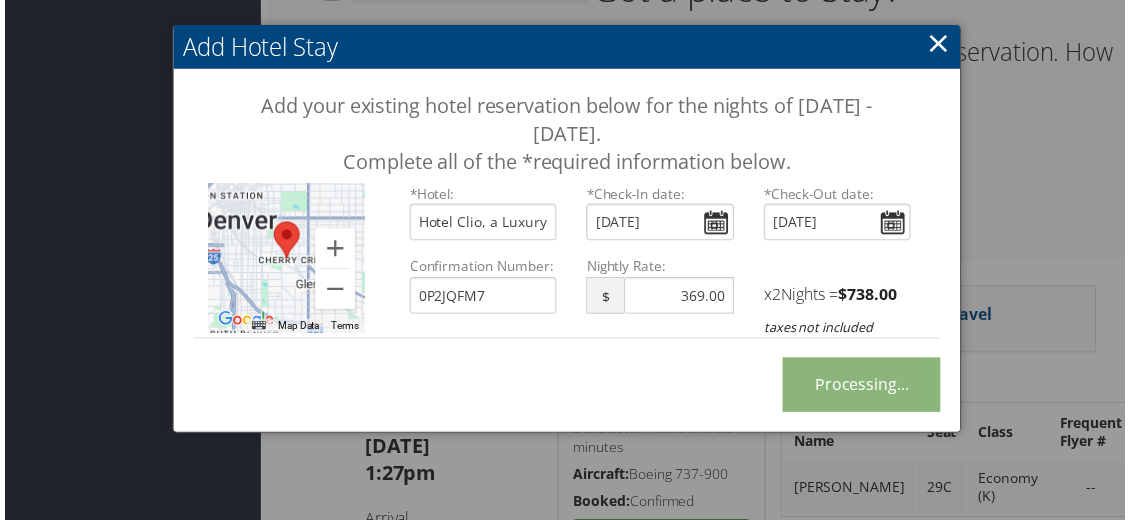 scroll, scrollTop: 1340, scrollLeft: 2, axis: both 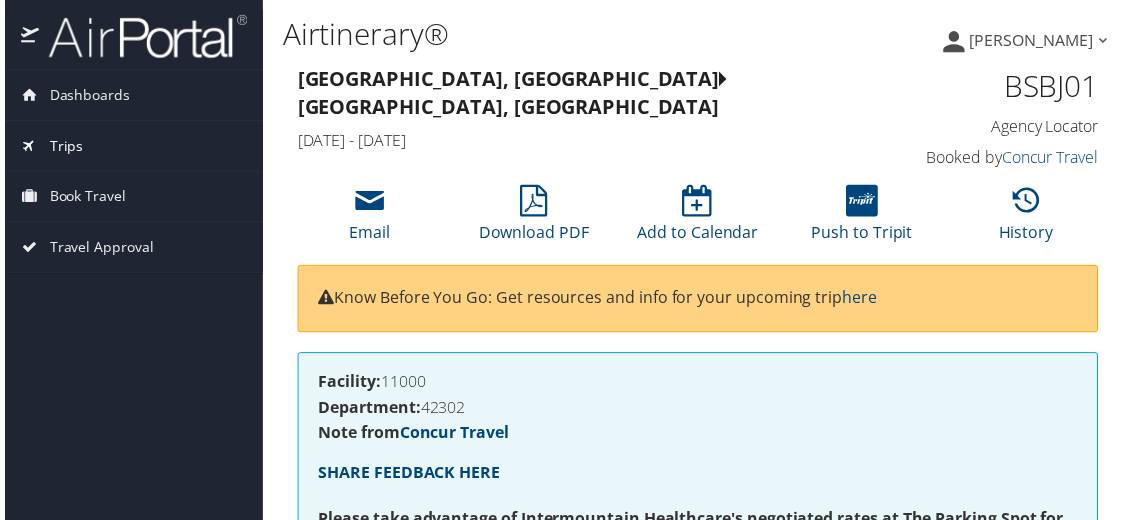 click on "Trips" at bounding box center [130, 147] 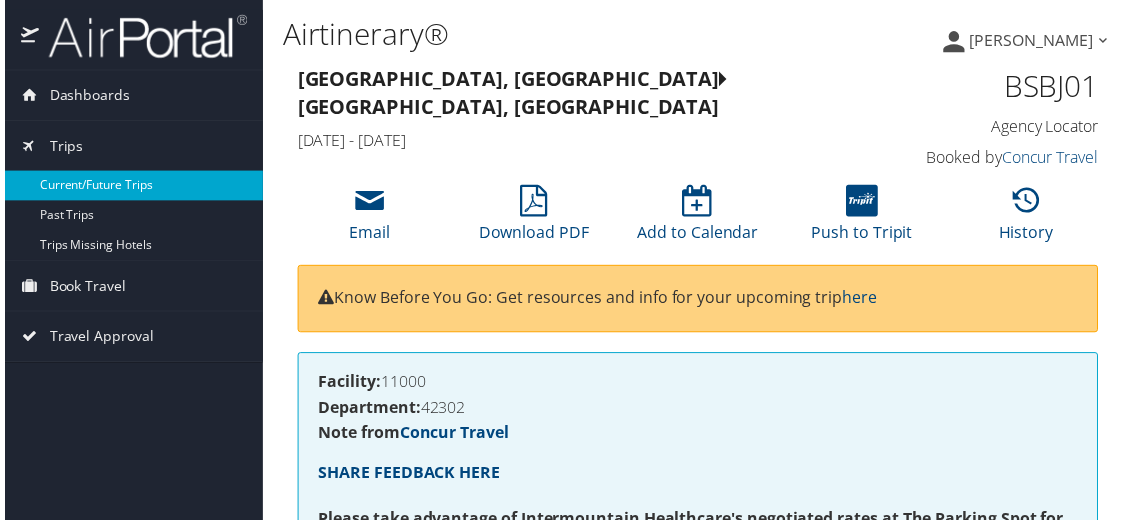 click on "Current/Future Trips" at bounding box center [130, 187] 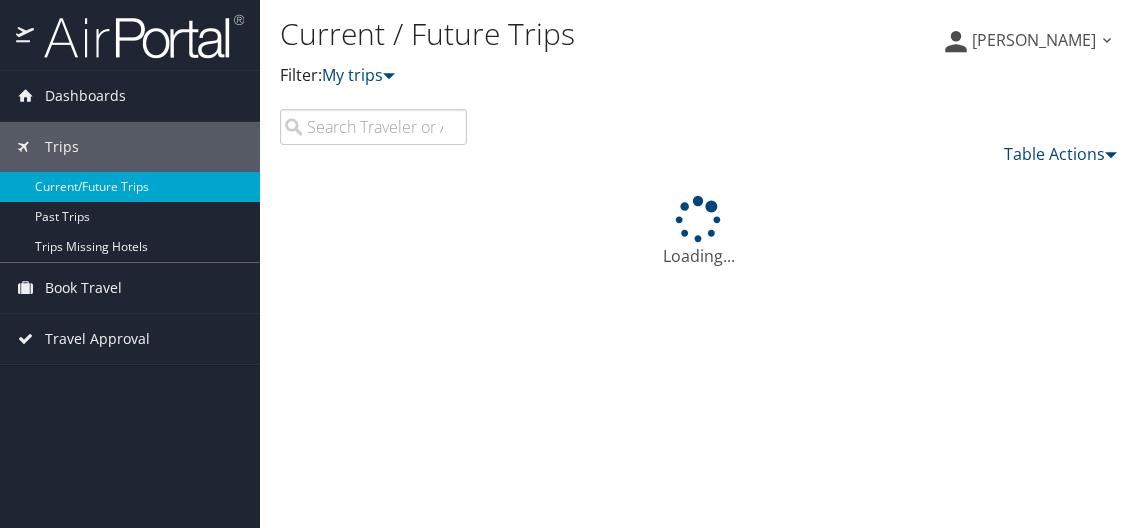 scroll, scrollTop: 0, scrollLeft: 0, axis: both 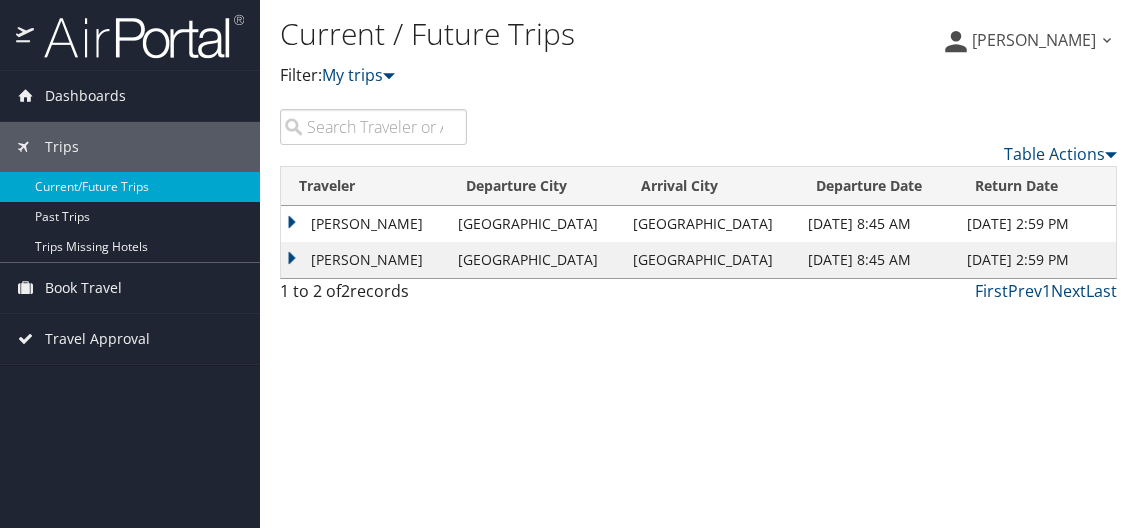 click on "[PERSON_NAME]" at bounding box center (364, 224) 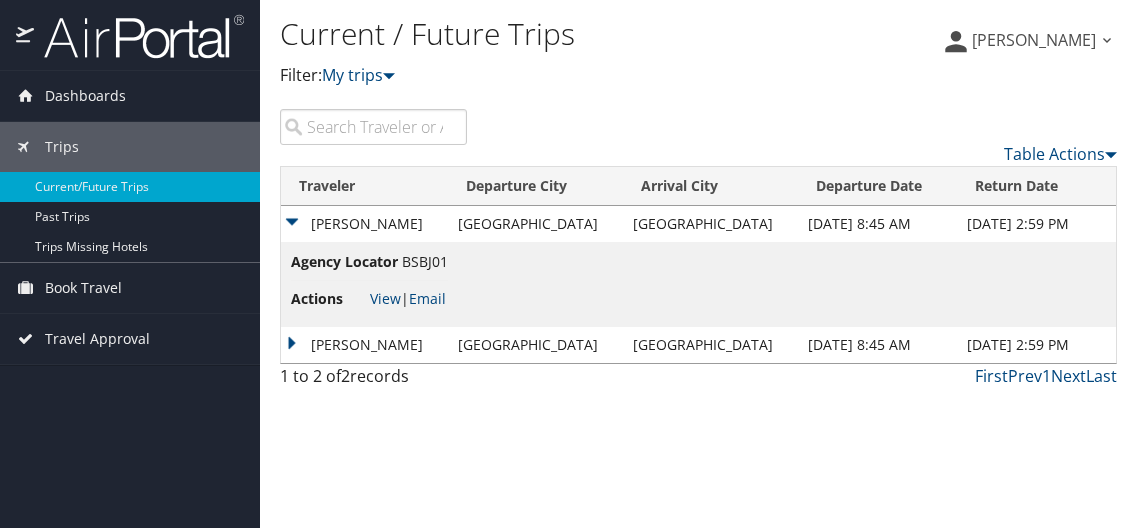 click on "[PERSON_NAME]" at bounding box center (364, 345) 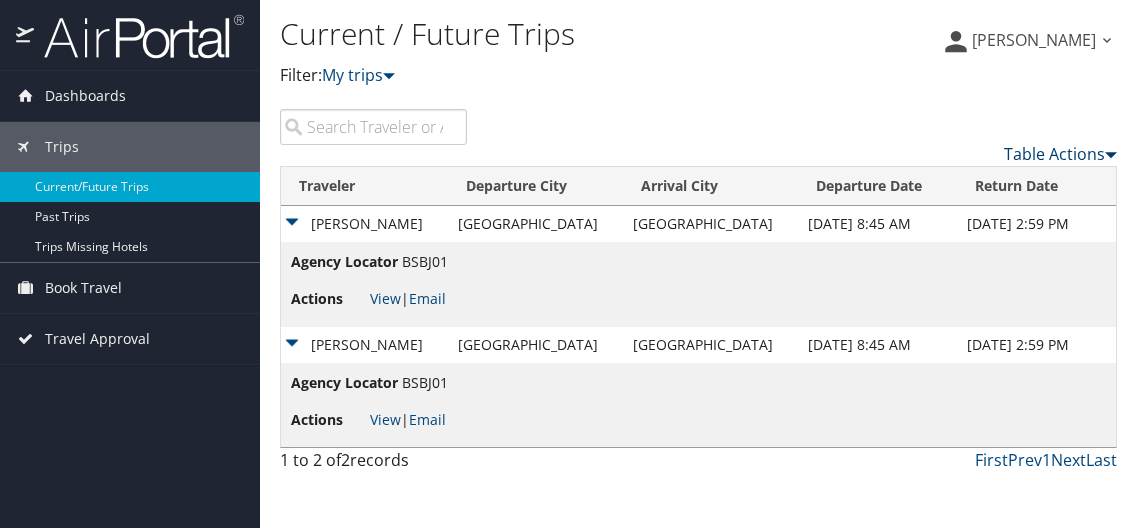 click on "Table Actions" at bounding box center [1060, 154] 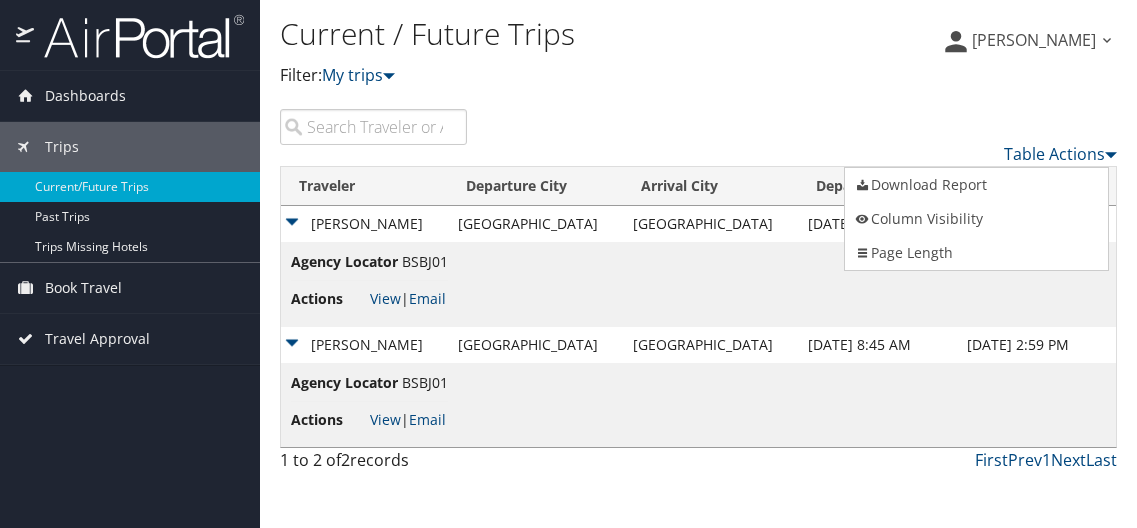 click at bounding box center (568, 264) 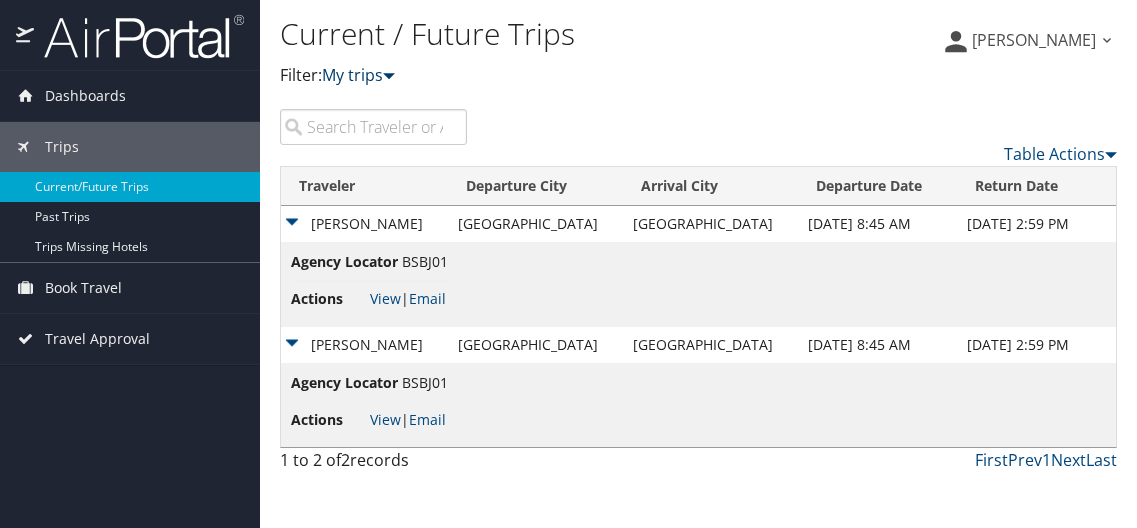 click at bounding box center [389, 75] 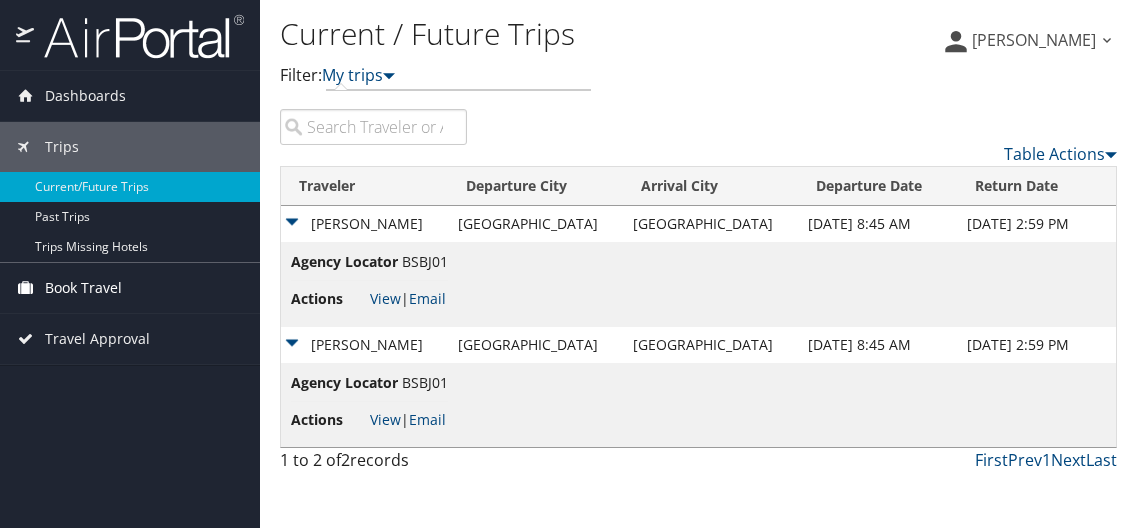 click on "Book Travel" at bounding box center [130, 288] 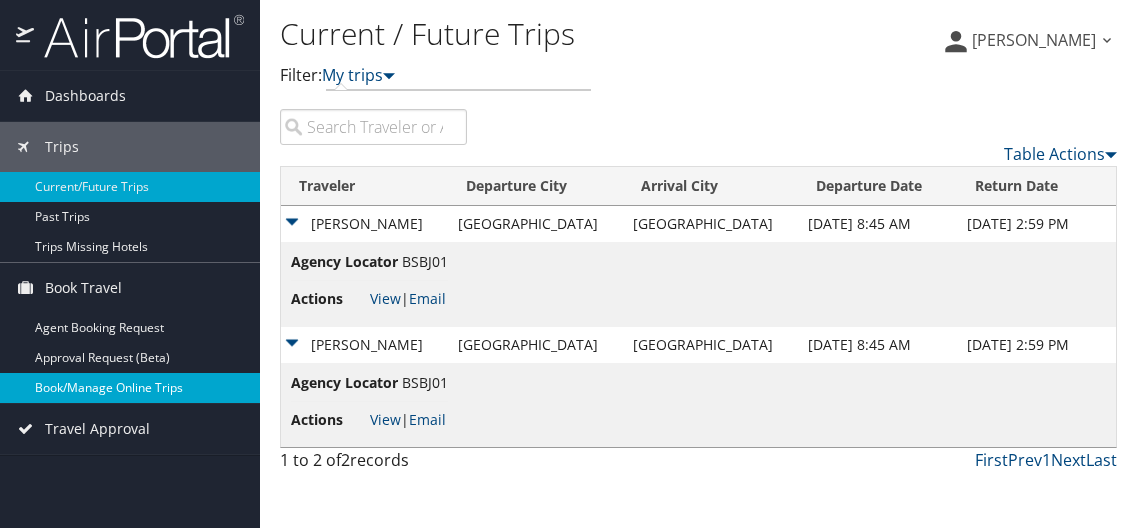 click on "Book/Manage Online Trips" at bounding box center (130, 388) 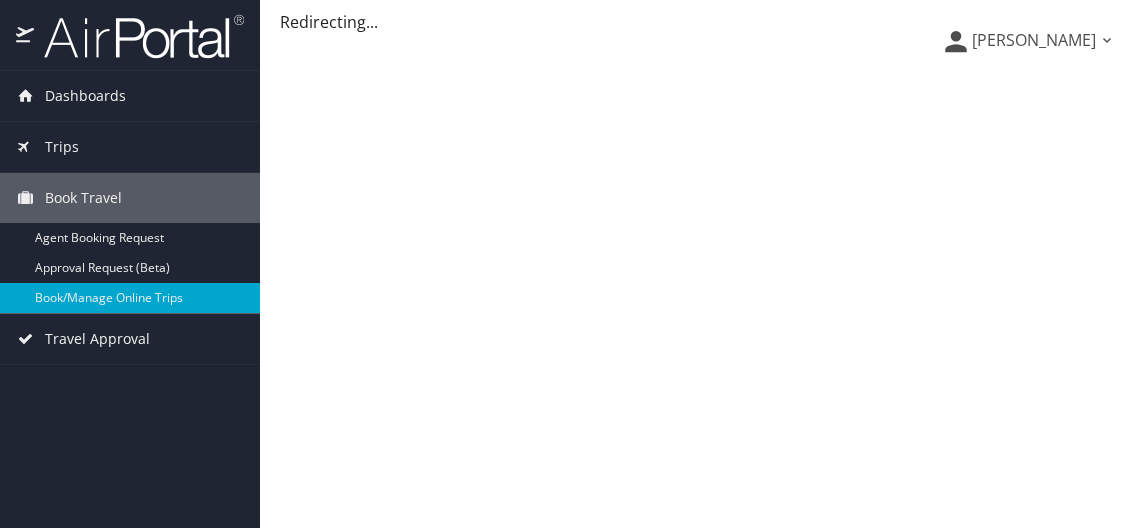 scroll, scrollTop: 0, scrollLeft: 0, axis: both 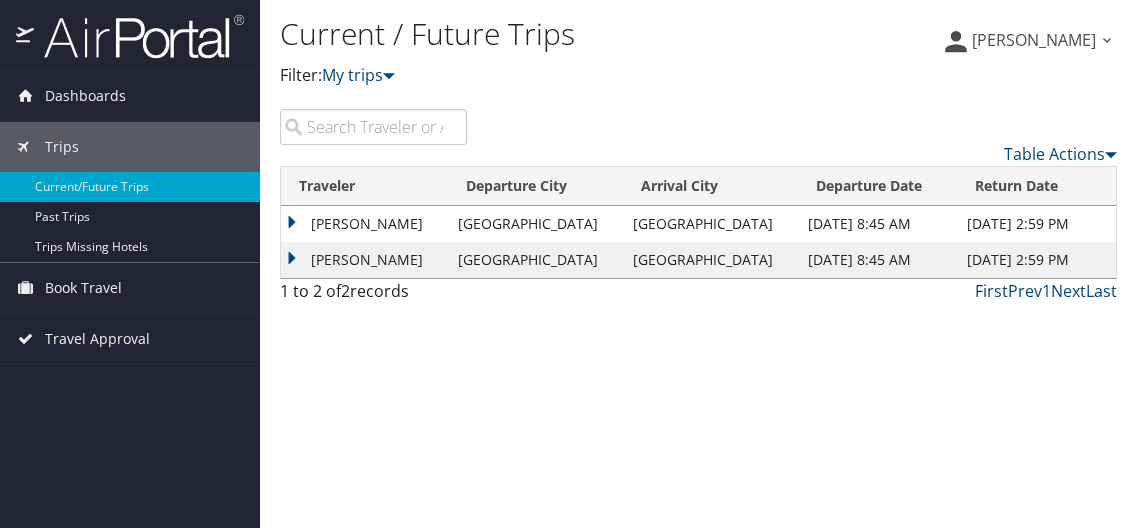 click on "[PERSON_NAME]" at bounding box center [364, 224] 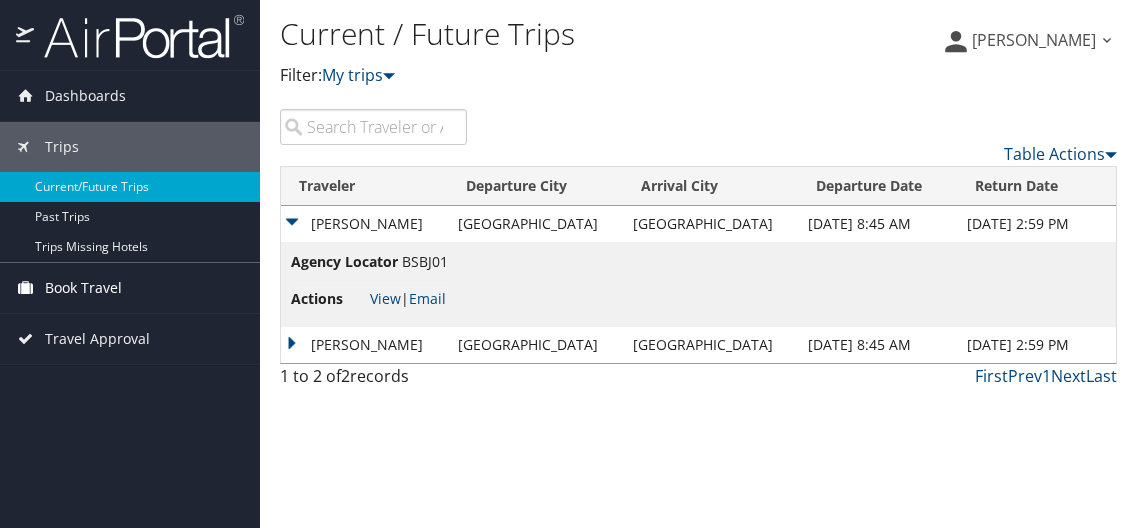 click on "Book Travel" at bounding box center [83, 288] 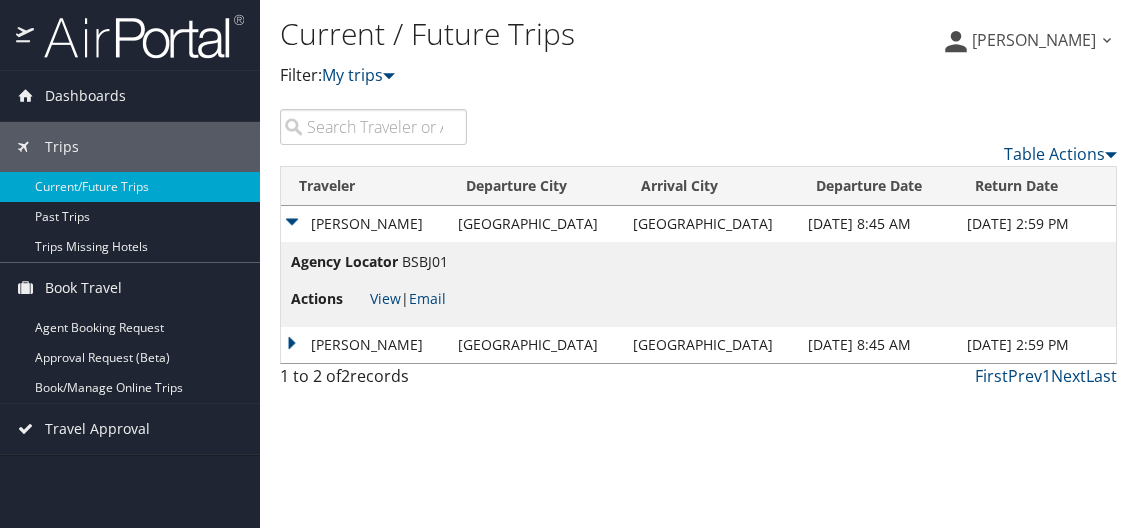 click on "[PERSON_NAME]" at bounding box center [364, 345] 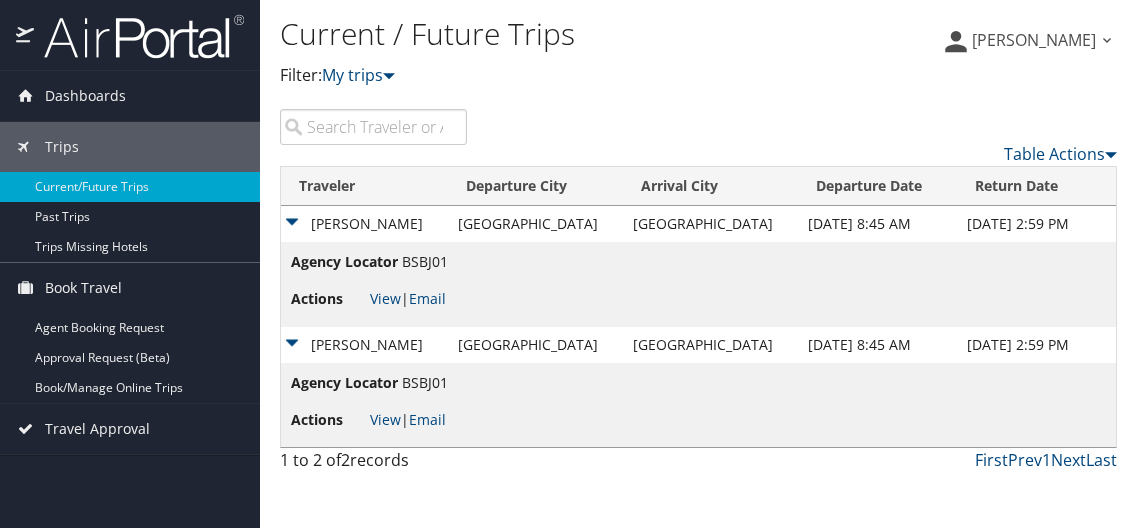 click on "[PERSON_NAME]" at bounding box center [364, 345] 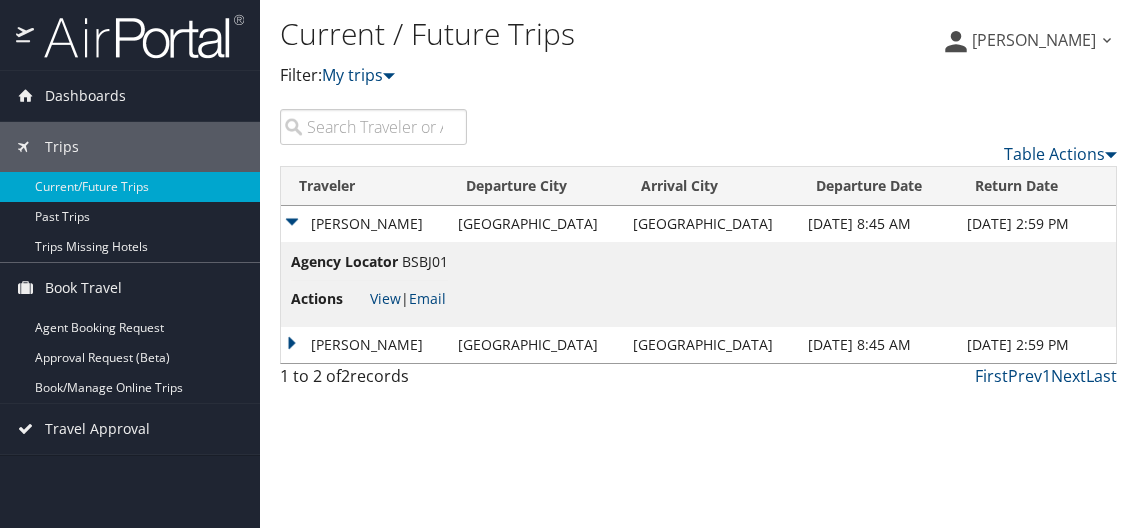click on "[PERSON_NAME]" at bounding box center [364, 224] 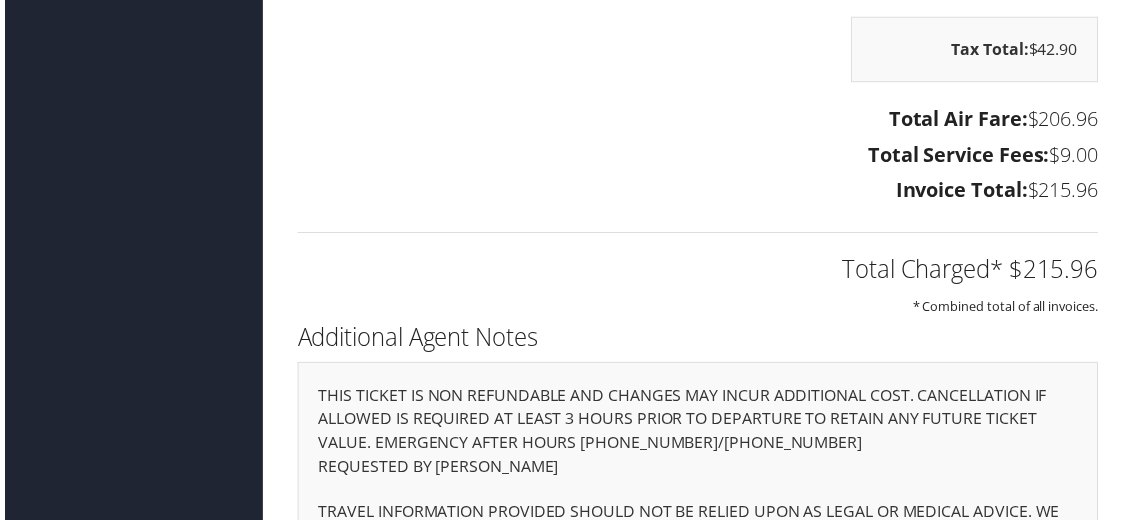 scroll, scrollTop: 2220, scrollLeft: 0, axis: vertical 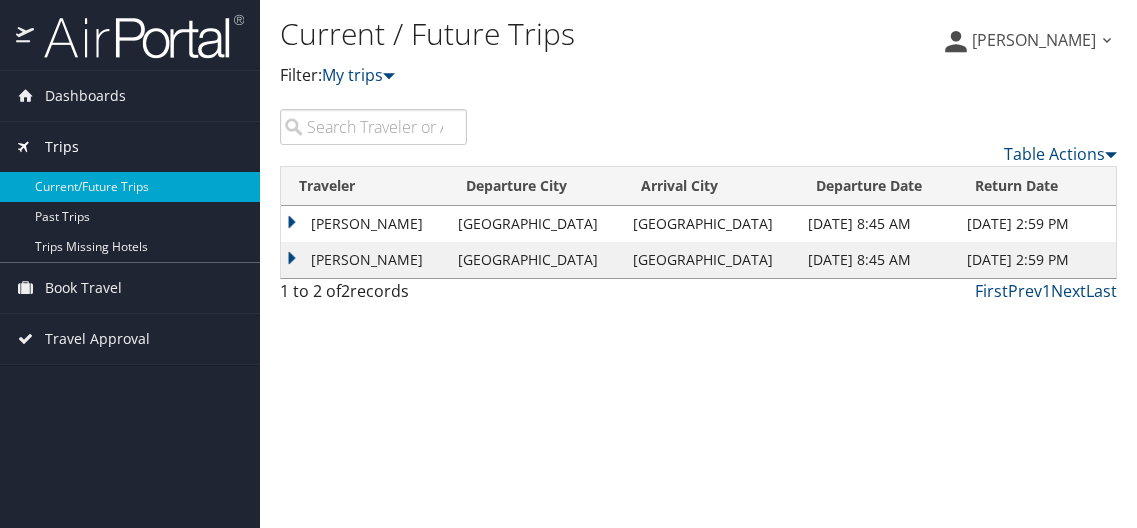 click on "Trips" at bounding box center (130, 147) 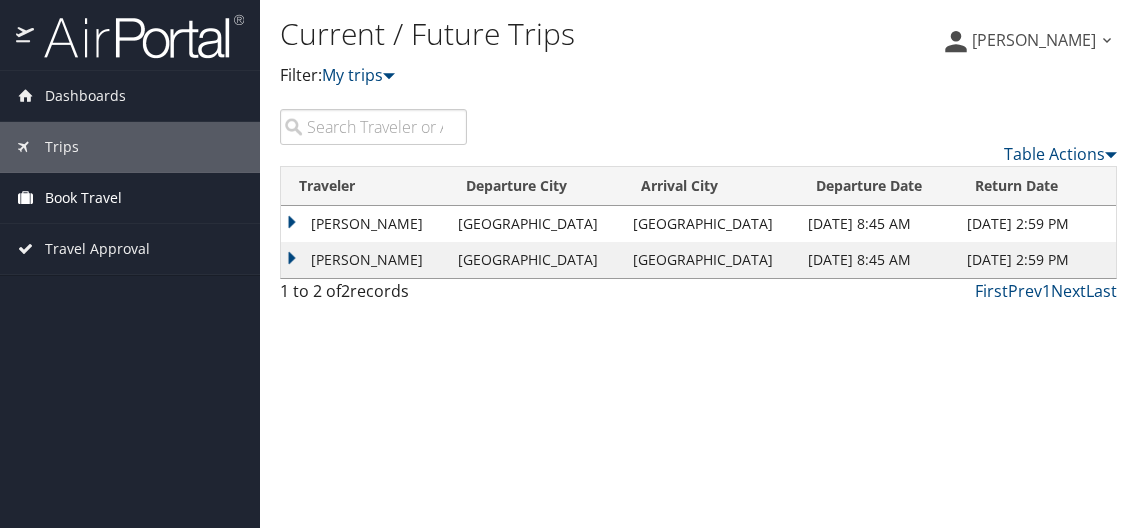 click on "Book Travel" at bounding box center (83, 198) 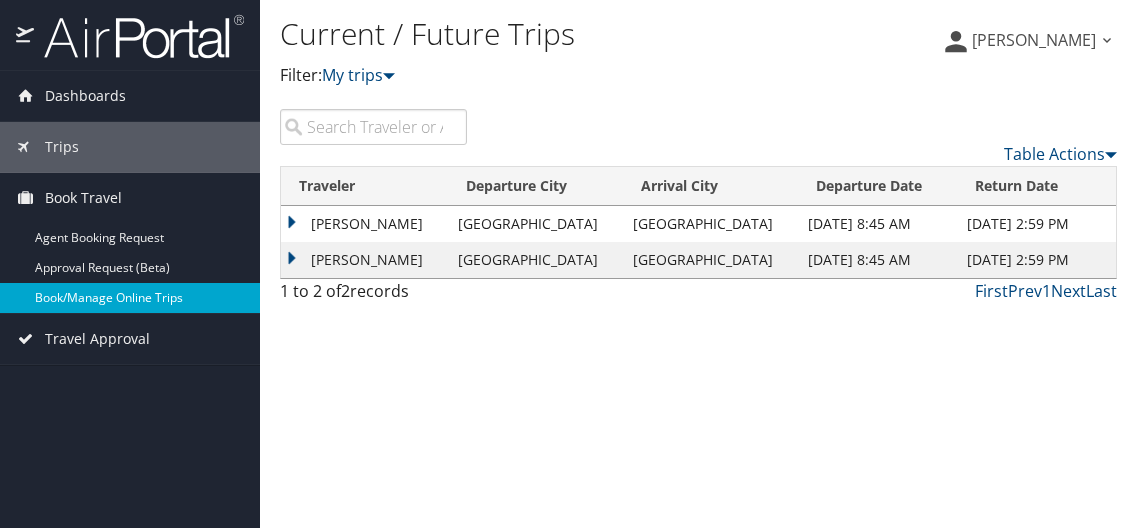 click on "Book/Manage Online Trips" at bounding box center [130, 298] 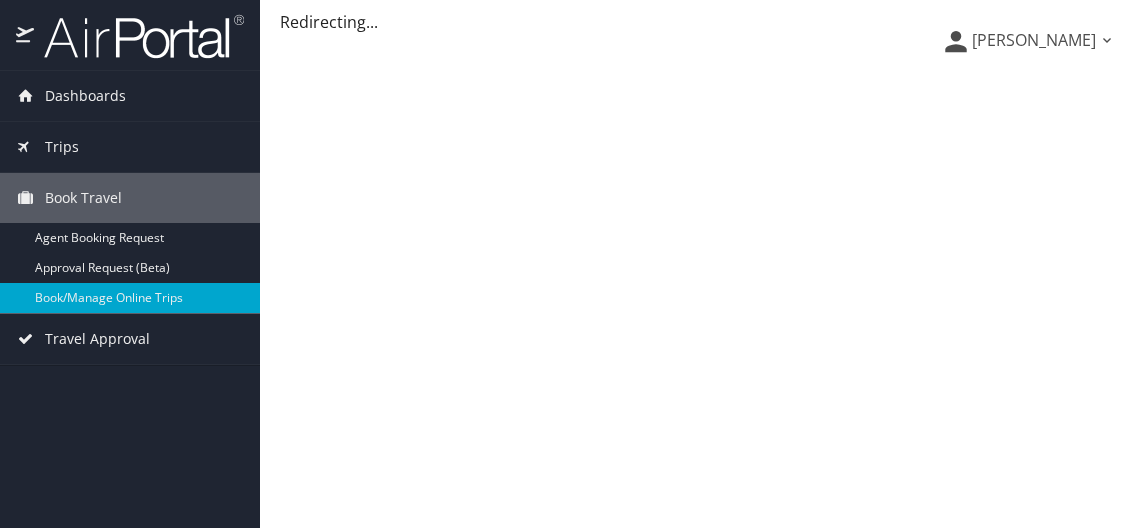 scroll, scrollTop: 0, scrollLeft: 0, axis: both 